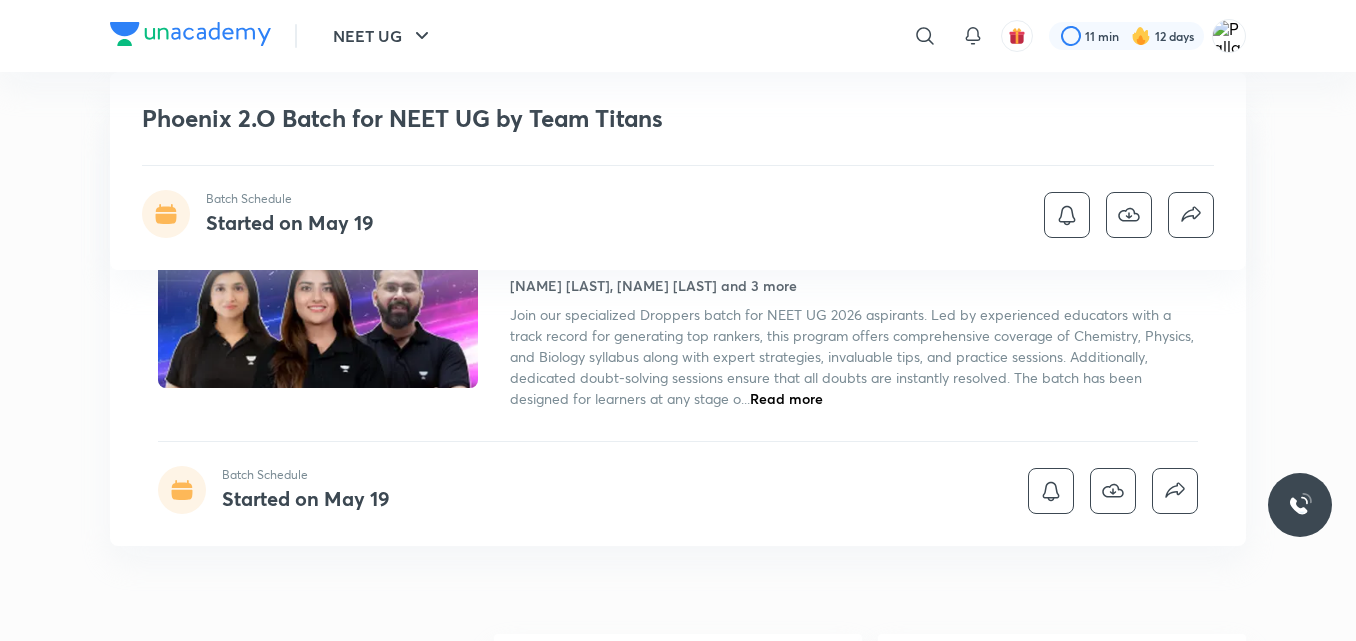 scroll, scrollTop: 720, scrollLeft: 0, axis: vertical 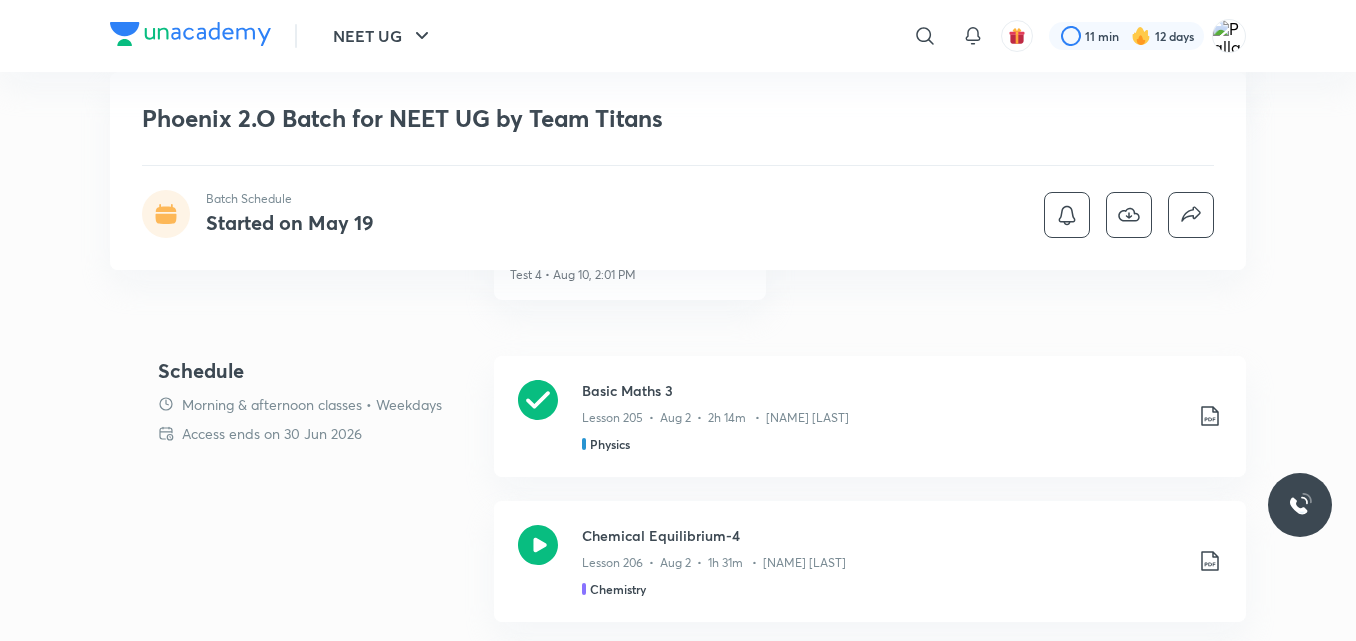 click on "NEET UG ​ 11 min 12 days Phoenix 2.O Batch for NEET UG by Team Titans Batch Schedule Started on May 19 NEET UG Batches हिN Full Syllabus Batch Phoenix 2.O Batch for NEET UG by Team Titans  Seep Pahuja, Akansha Karnwal and 3 more Join our specialized Droppers batch for NEET UG 2026 aspirants. Led by experienced educators with a track record for generating top rankers, this program offers comprehensive coverage of Chemistry, Physics, and Biology syllabus along with expert strategies, invaluable tips, and practice sessions. Additionally, dedicated doubt-solving sessions ensure that all doubts are instantly resolved. The batch has been designed for learners at any stage o...  Read more Batch Schedule Started on May 19 About All the learning material you get when you join this batch Download brochure Live classes 600 Mock tests 20 Language of teaching Hinglish Access ends on 30 Jun 2026 Test Series Phoenix 2.O Batch for NEET UG by Team Titans Test 4 • Aug 10, 2:01 PM Schedule Access ends on 30 Jun 2026 Aug" at bounding box center (678, 1504) 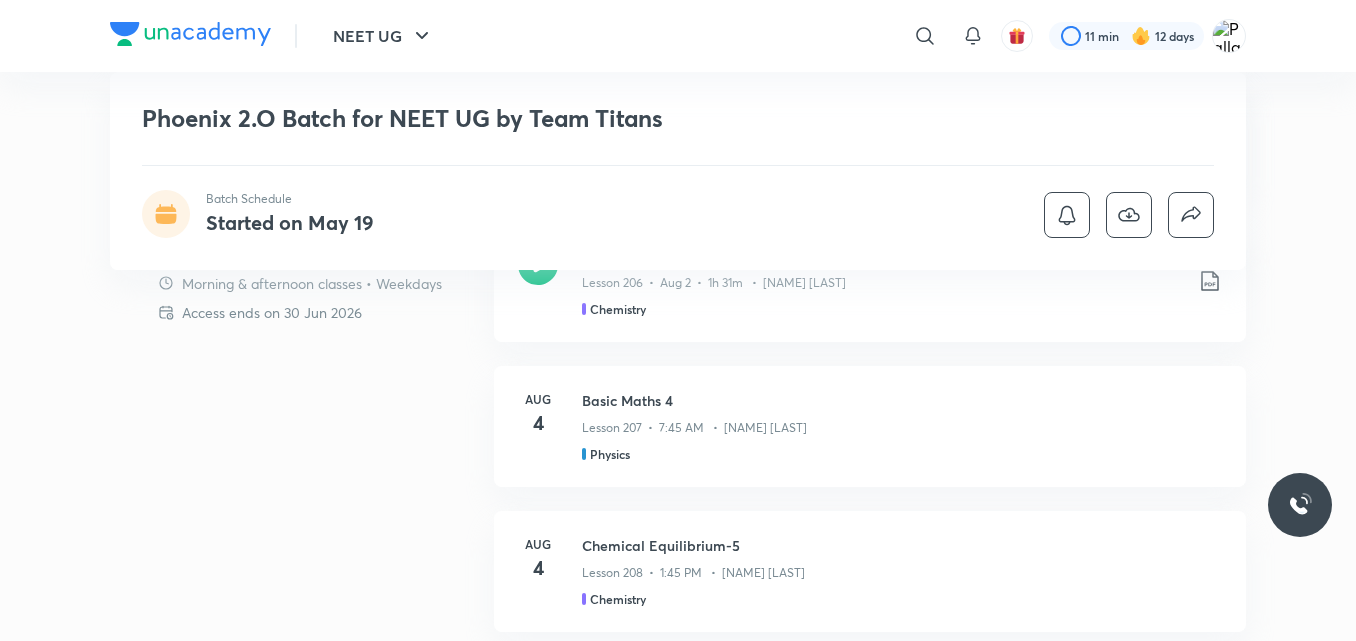 scroll, scrollTop: 880, scrollLeft: 0, axis: vertical 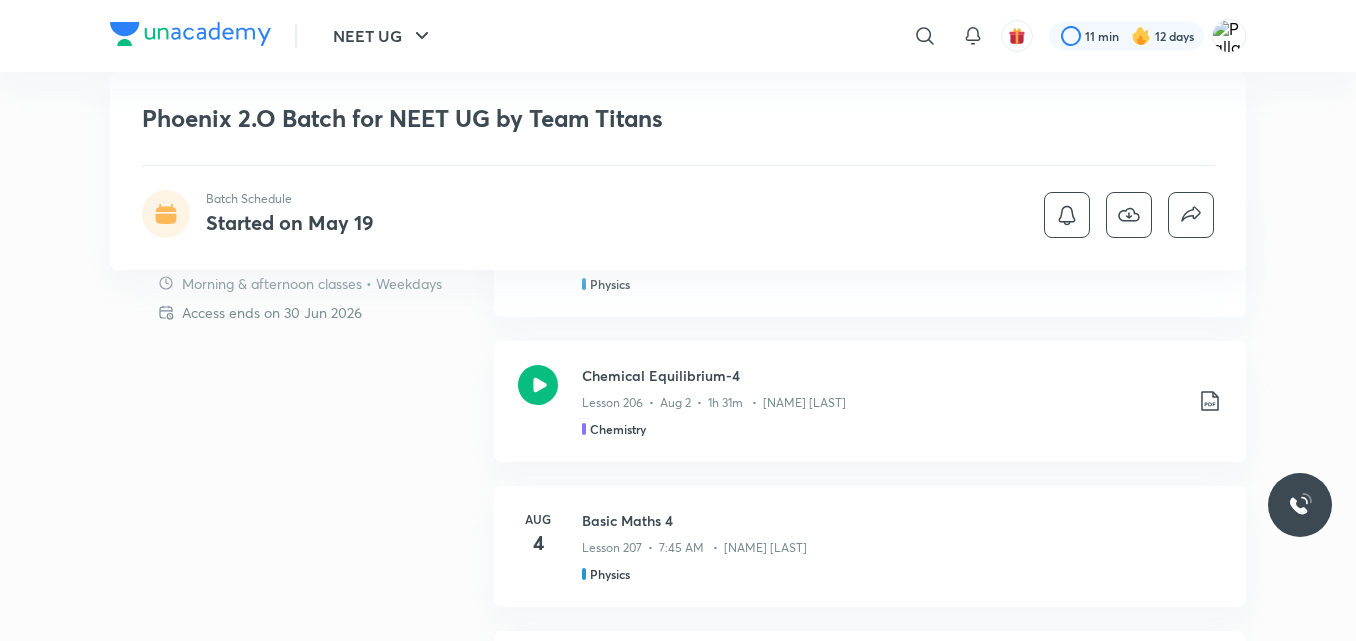 click on "NEET UG ​ 11 min 12 days Phoenix 2.O Batch for NEET UG by Team Titans Batch Schedule Started on May 19 NEET UG Batches हिN Full Syllabus Batch Phoenix 2.O Batch for NEET UG by Team Titans  Seep Pahuja, Akansha Karnwal and 3 more Join our specialized Droppers batch for NEET UG 2026 aspirants. Led by experienced educators with a track record for generating top rankers, this program offers comprehensive coverage of Chemistry, Physics, and Biology syllabus along with expert strategies, invaluable tips, and practice sessions. Additionally, dedicated doubt-solving sessions ensure that all doubts are instantly resolved. The batch has been designed for learners at any stage o...  Read more Batch Schedule Started on May 19 About All the learning material you get when you join this batch Download brochure Live classes 600 Mock tests 20 Language of teaching Hinglish Access ends on 30 Jun 2026 Test Series Phoenix 2.O Batch for NEET UG by Team Titans Test 4 • Aug 10, 2:01 PM Schedule Access ends on 30 Jun 2026 Aug" at bounding box center [678, 1344] 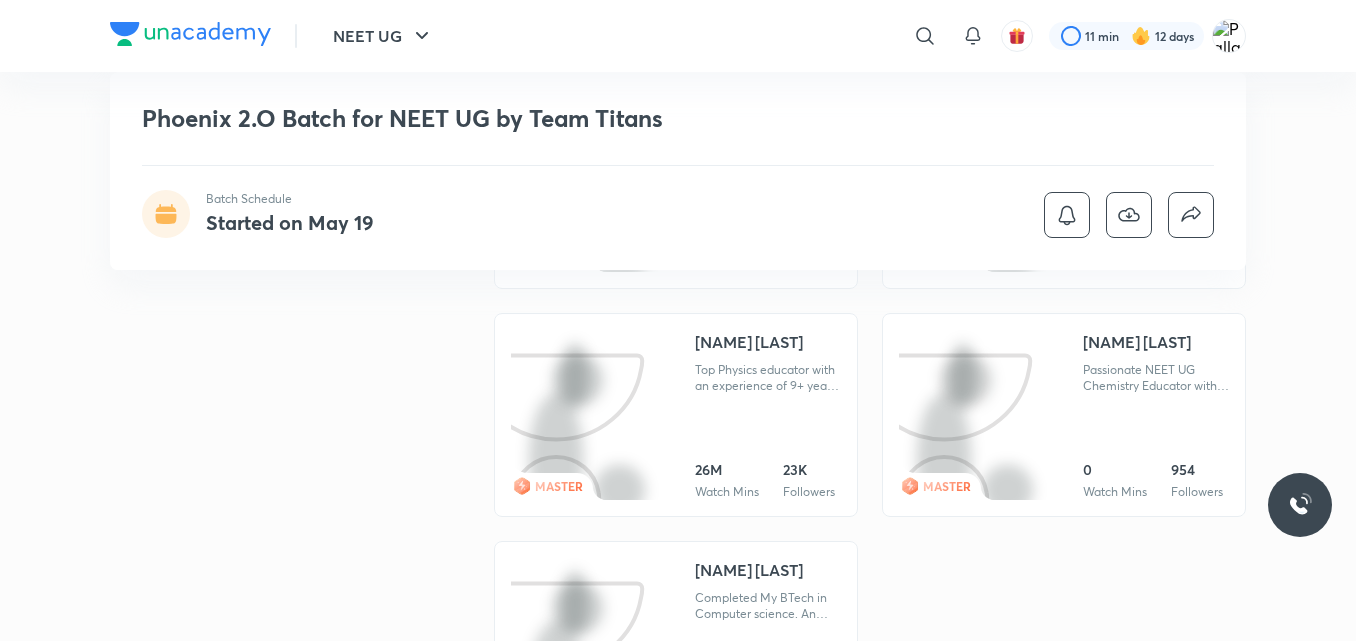 scroll, scrollTop: 2320, scrollLeft: 0, axis: vertical 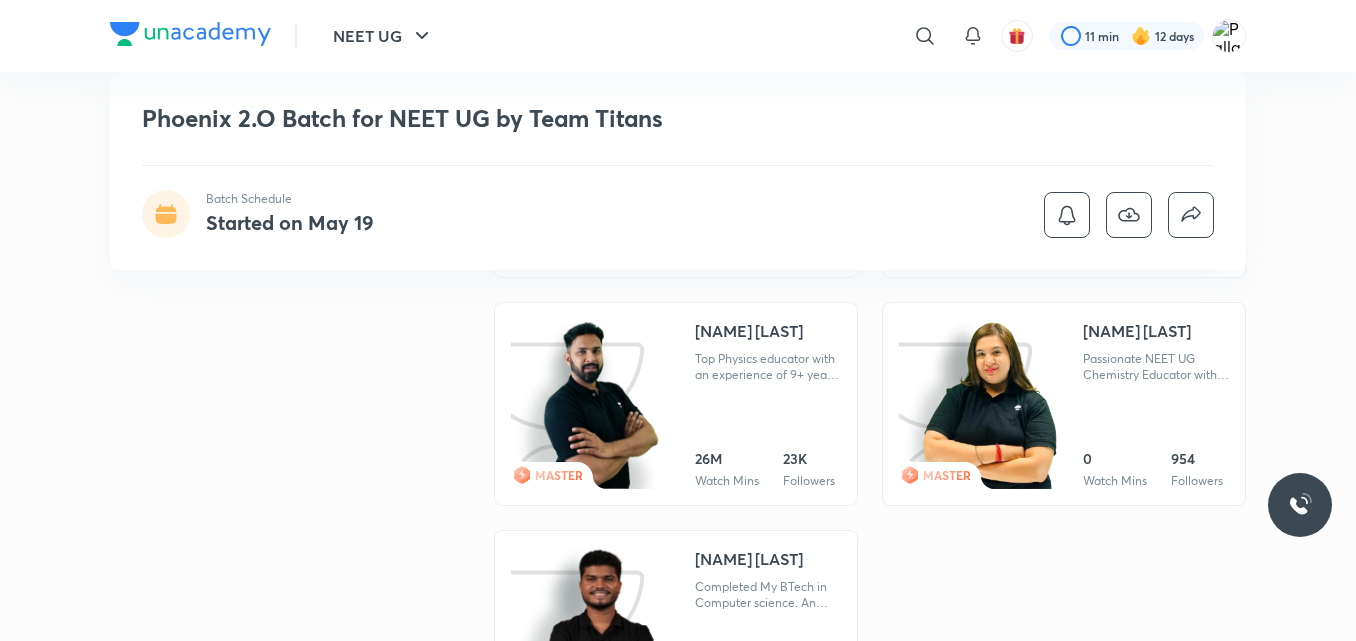 click at bounding box center [601, 405] 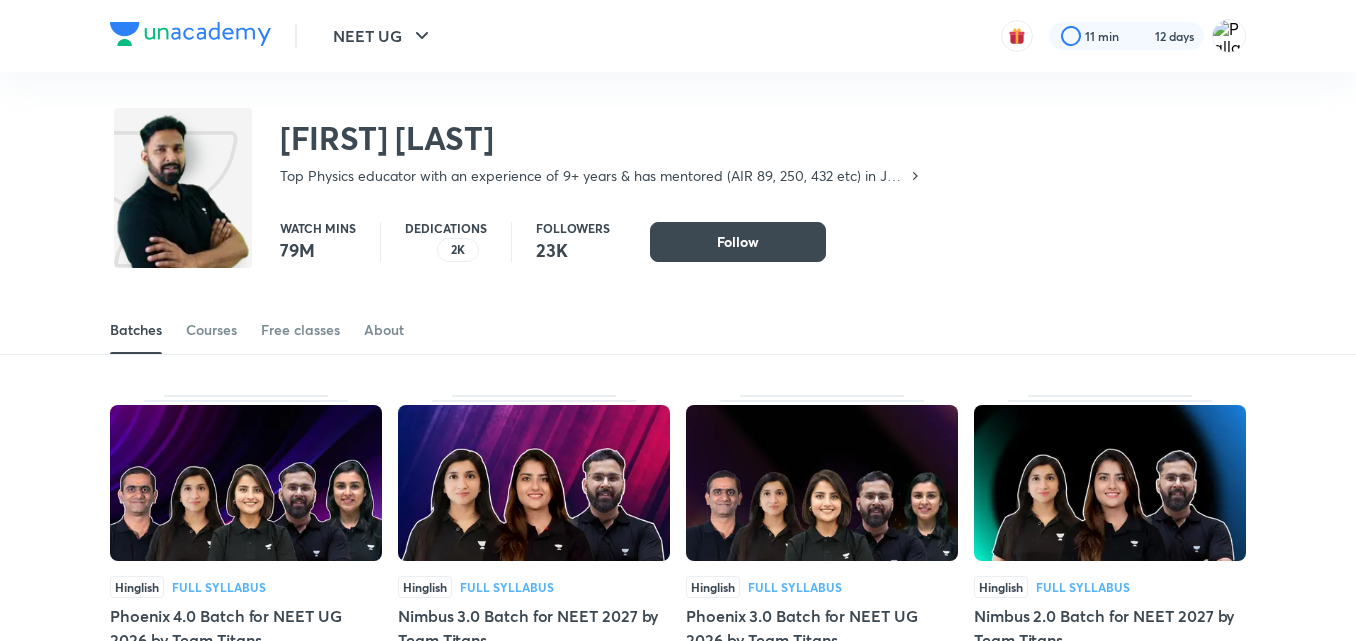 scroll, scrollTop: 0, scrollLeft: 0, axis: both 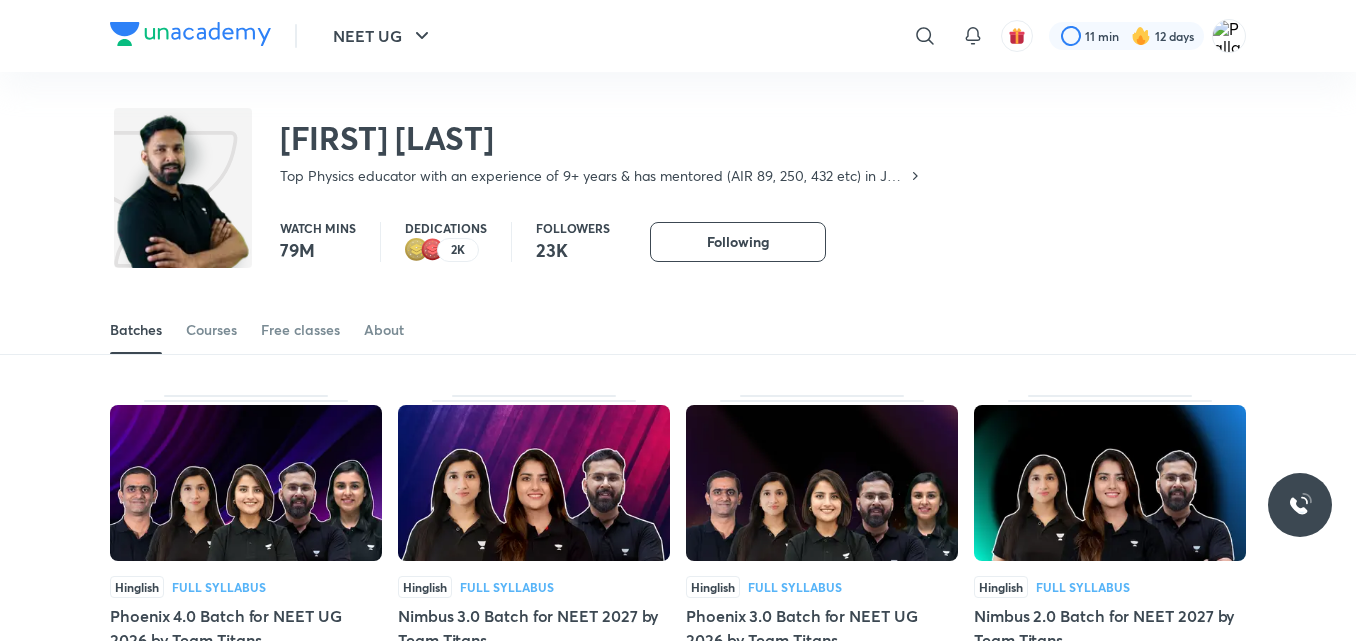click on "Batches Courses Free classes About" at bounding box center (678, 330) 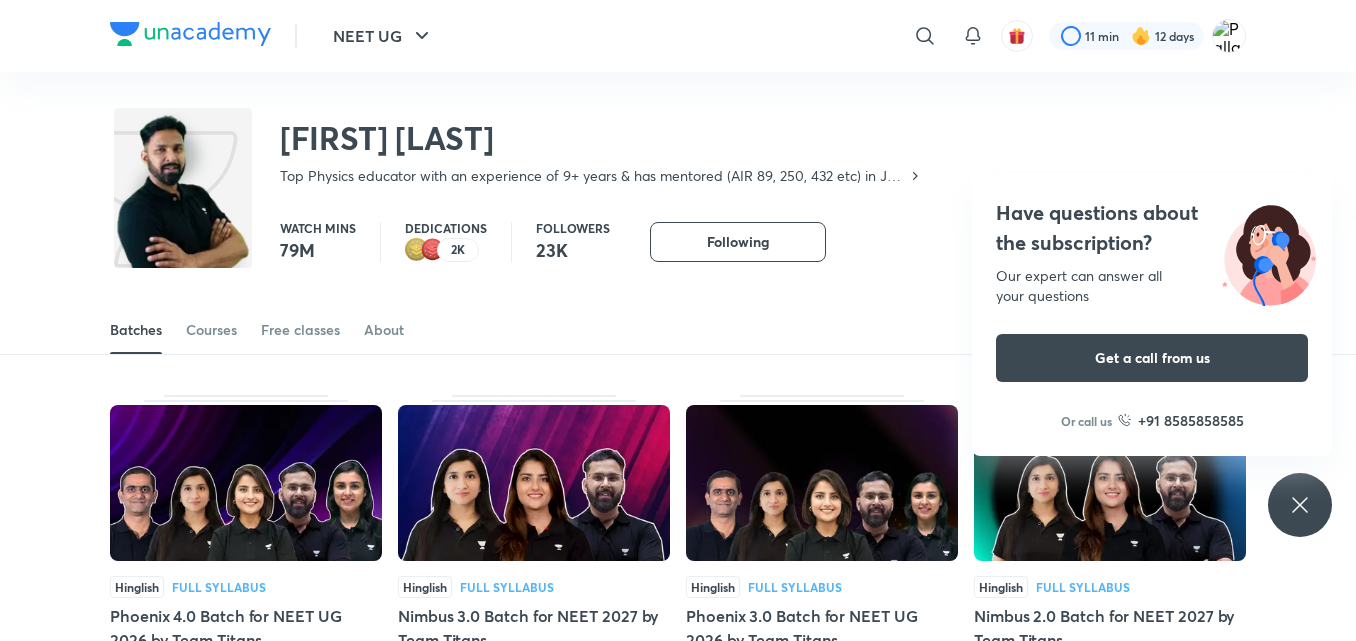 click 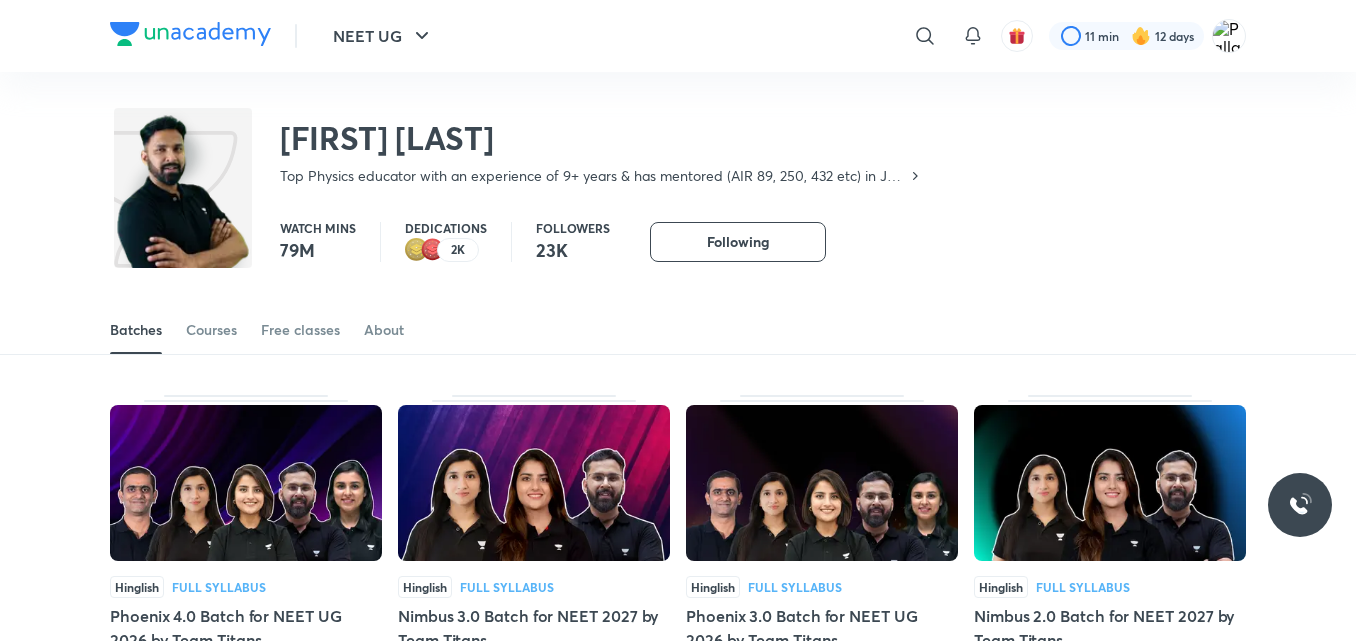 click on "Batches Courses Free classes About" at bounding box center (678, 330) 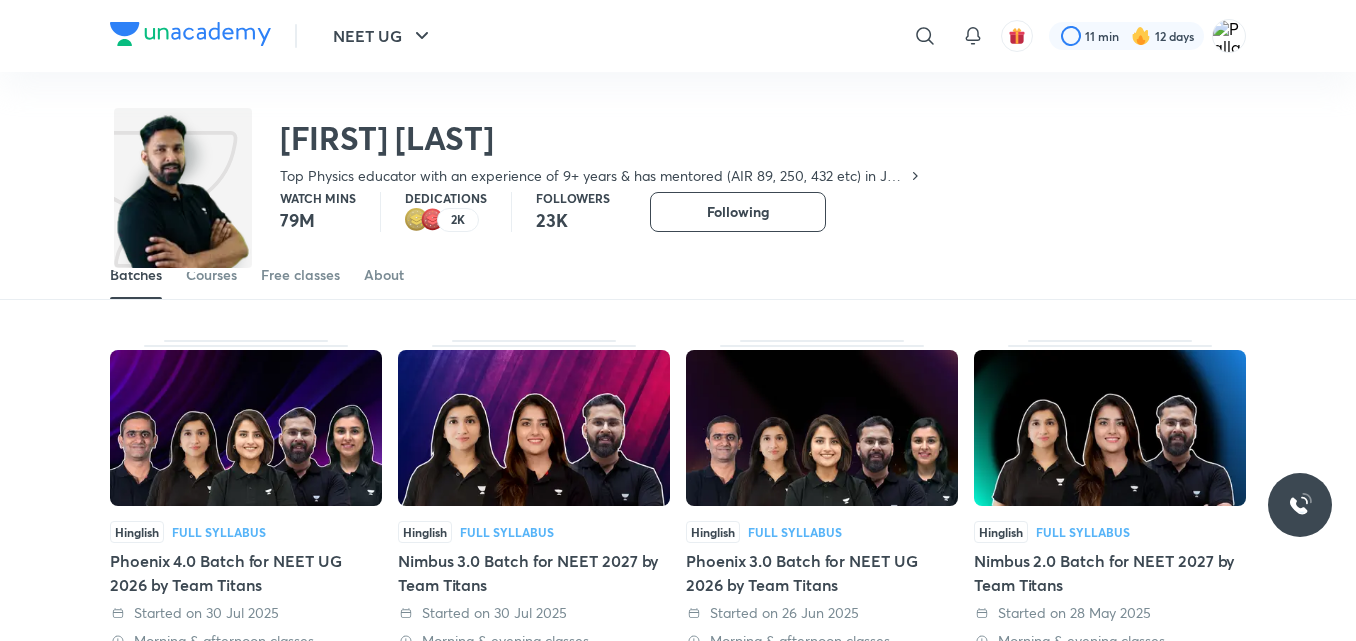 scroll, scrollTop: 0, scrollLeft: 0, axis: both 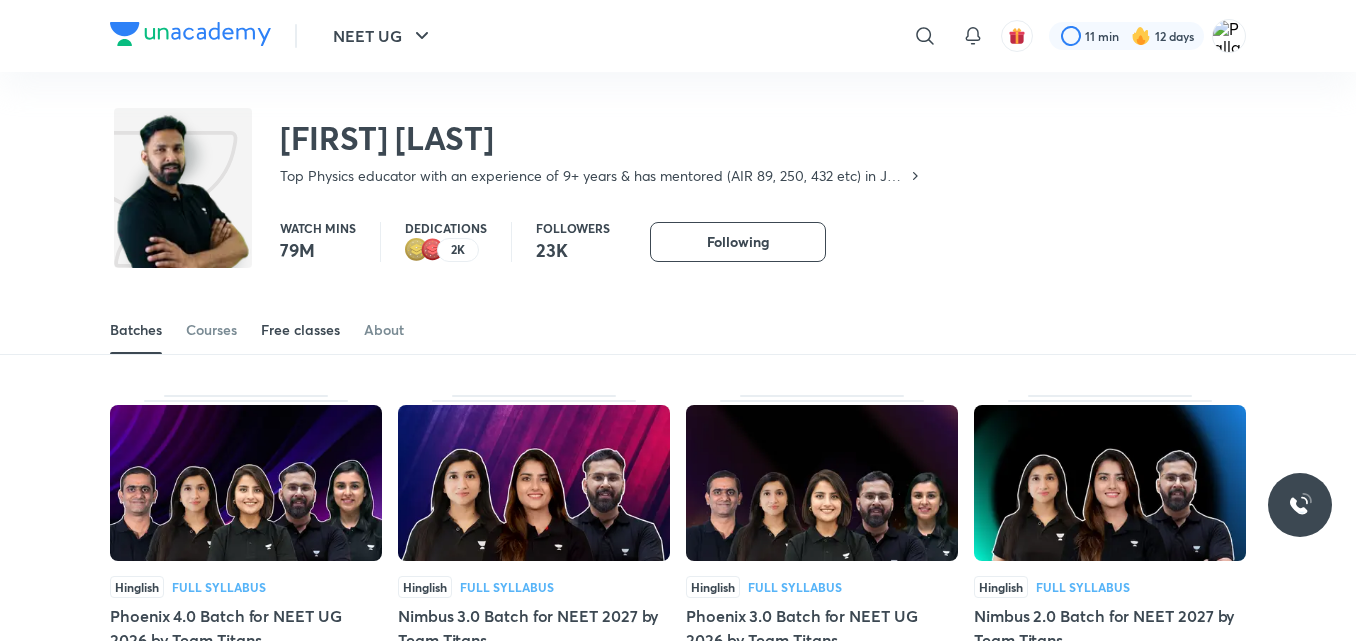 click on "Free classes" at bounding box center (300, 330) 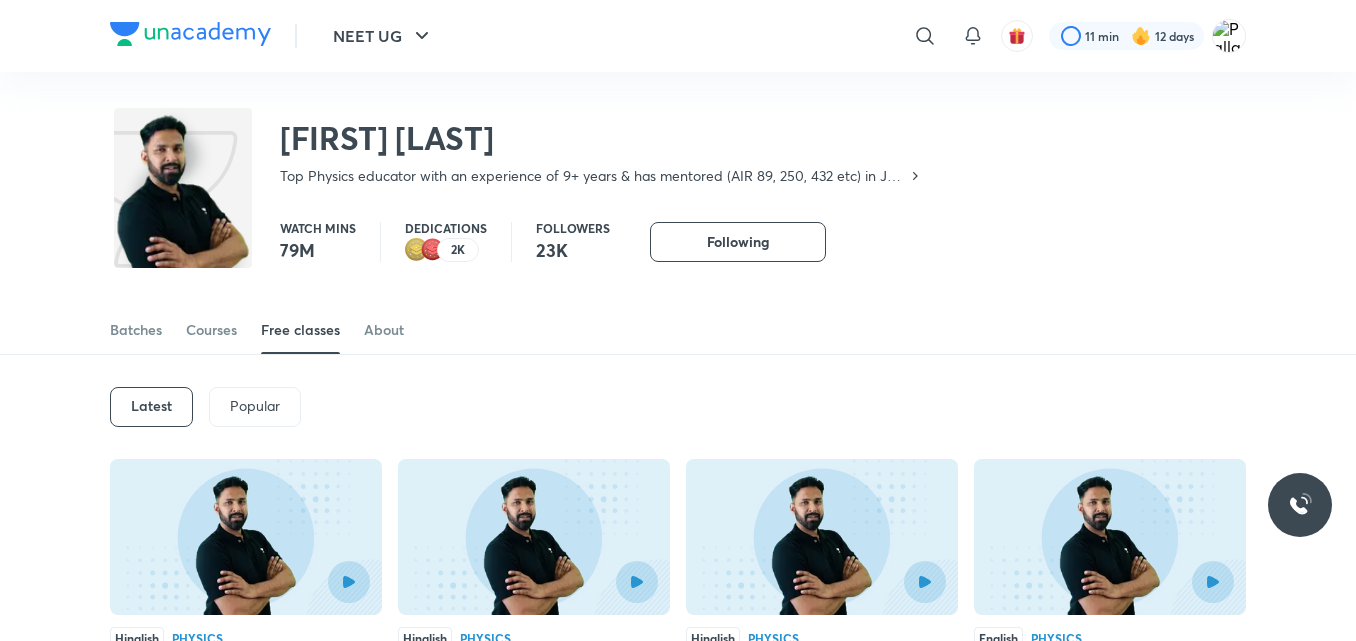 click on "Popular" at bounding box center [255, 406] 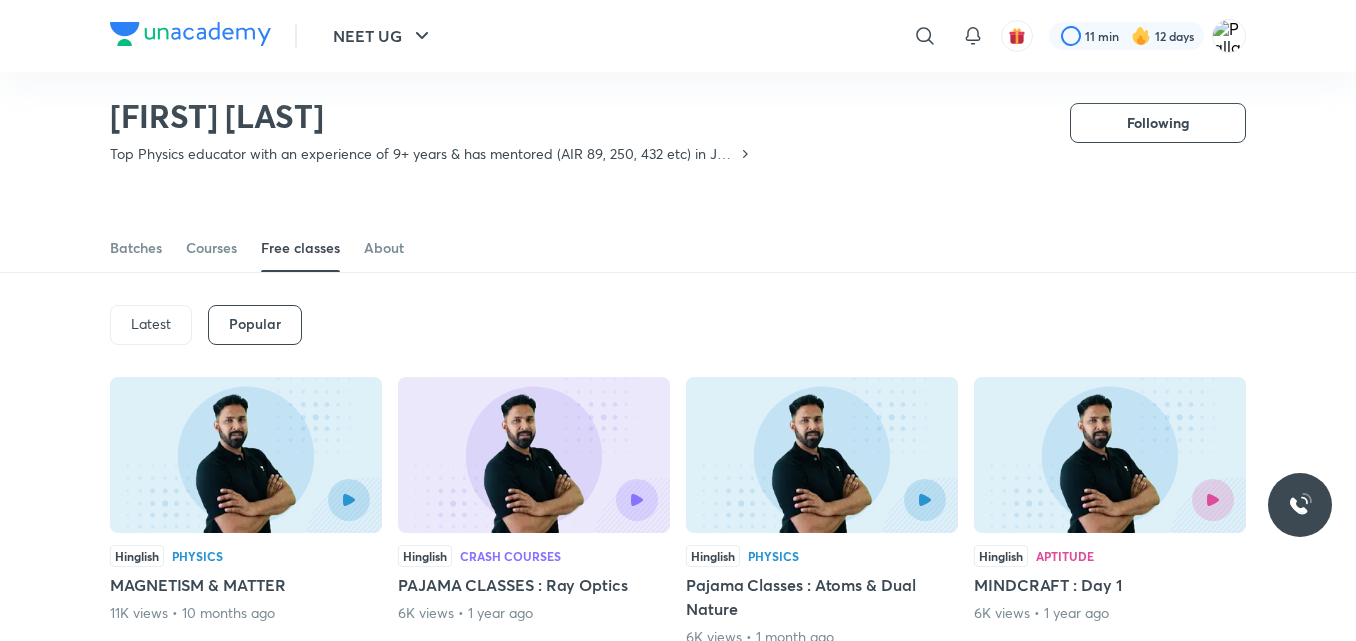 scroll, scrollTop: 7, scrollLeft: 0, axis: vertical 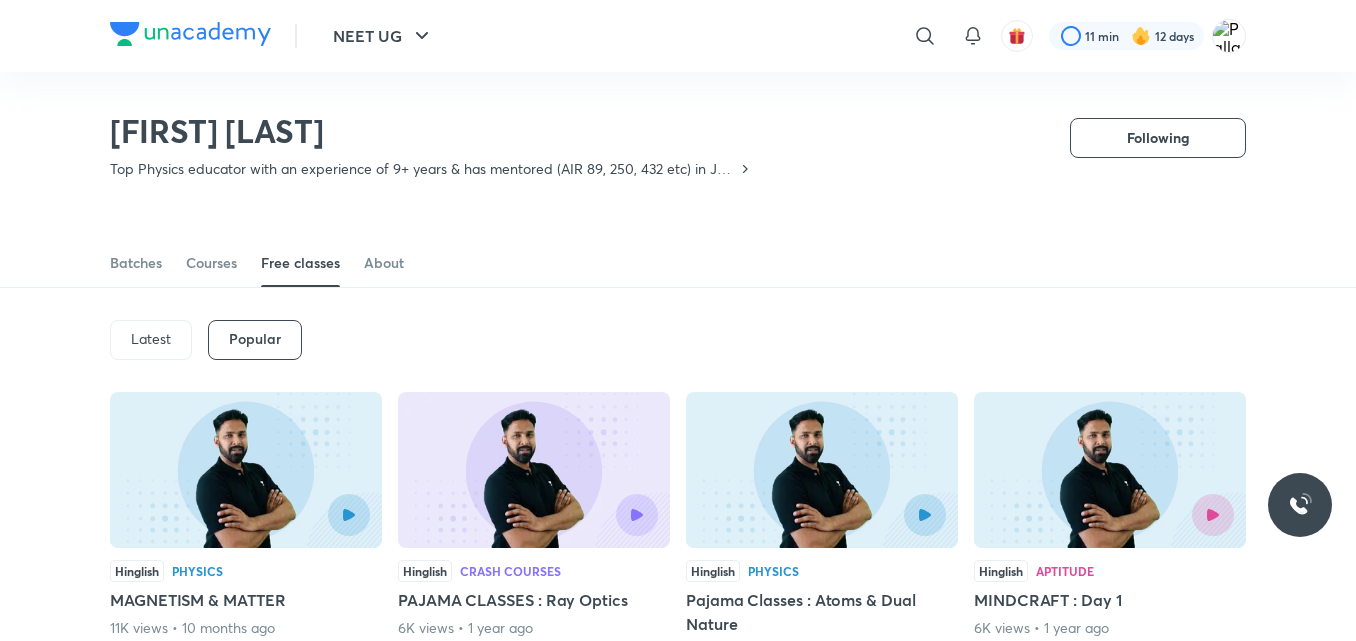 click on "Latest" at bounding box center (151, 339) 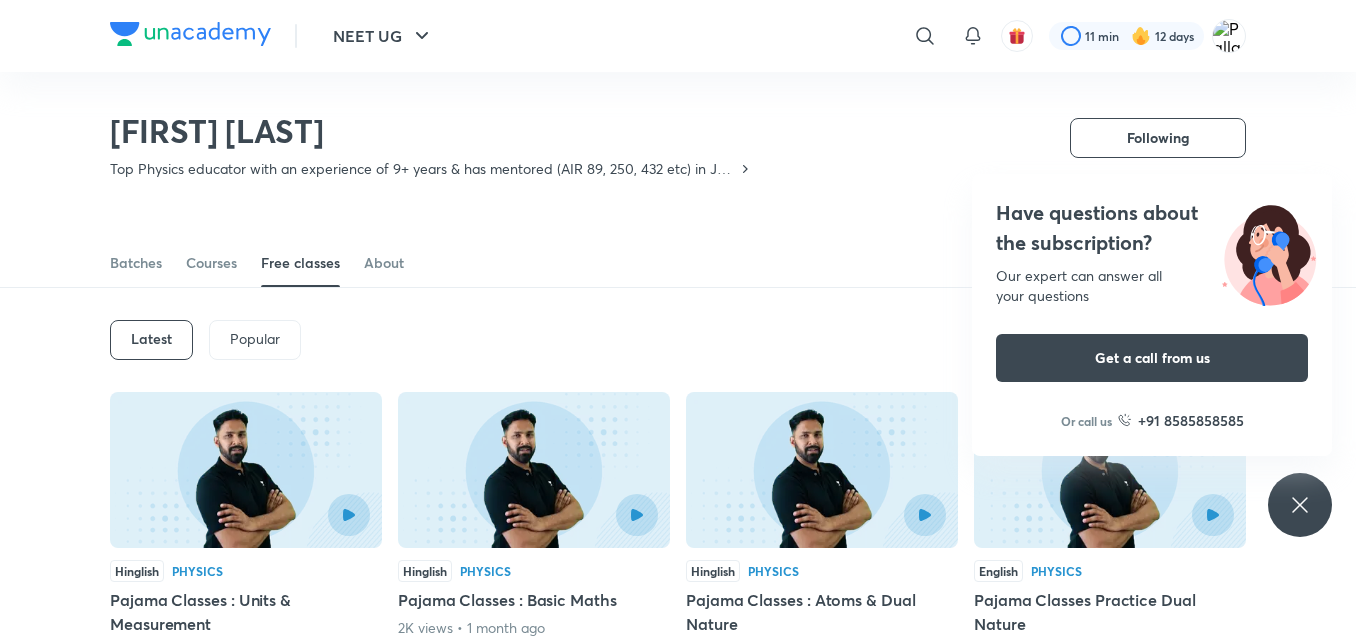 click on "Latest Popular" at bounding box center [678, 340] 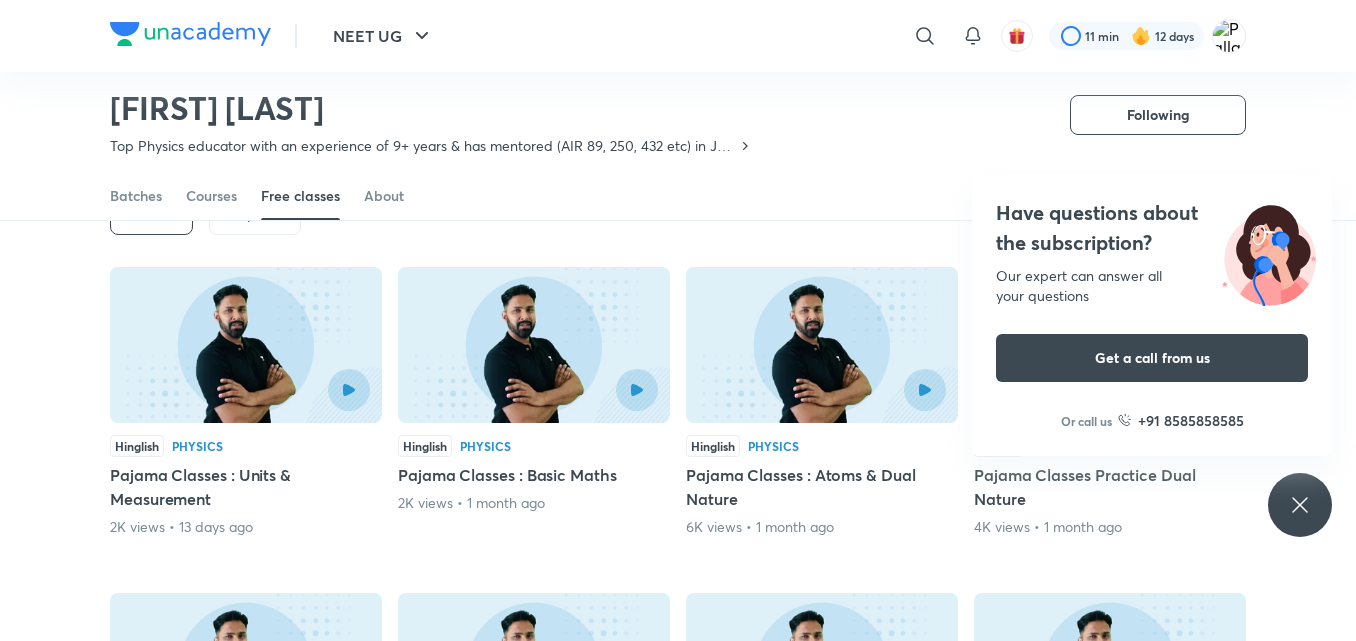 scroll, scrollTop: 135, scrollLeft: 0, axis: vertical 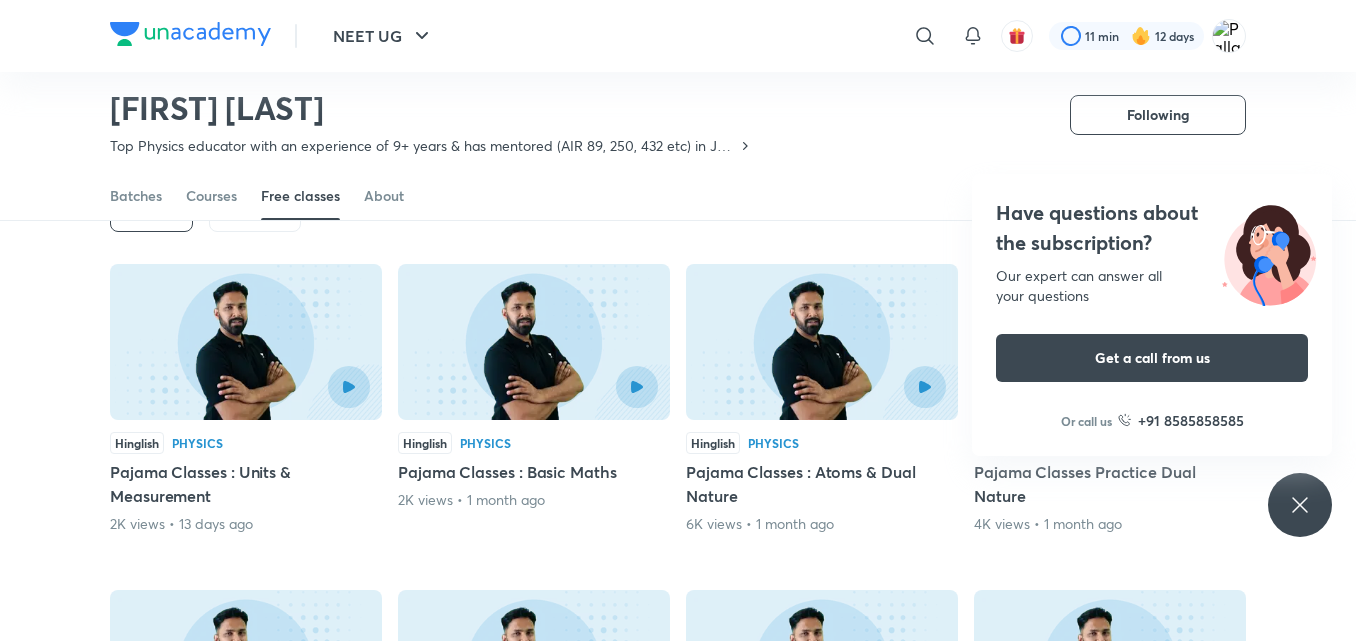 click on "Have questions about the subscription? Our expert can answer all your questions Get a call from us Or call us +91 8585858585" at bounding box center (1300, 505) 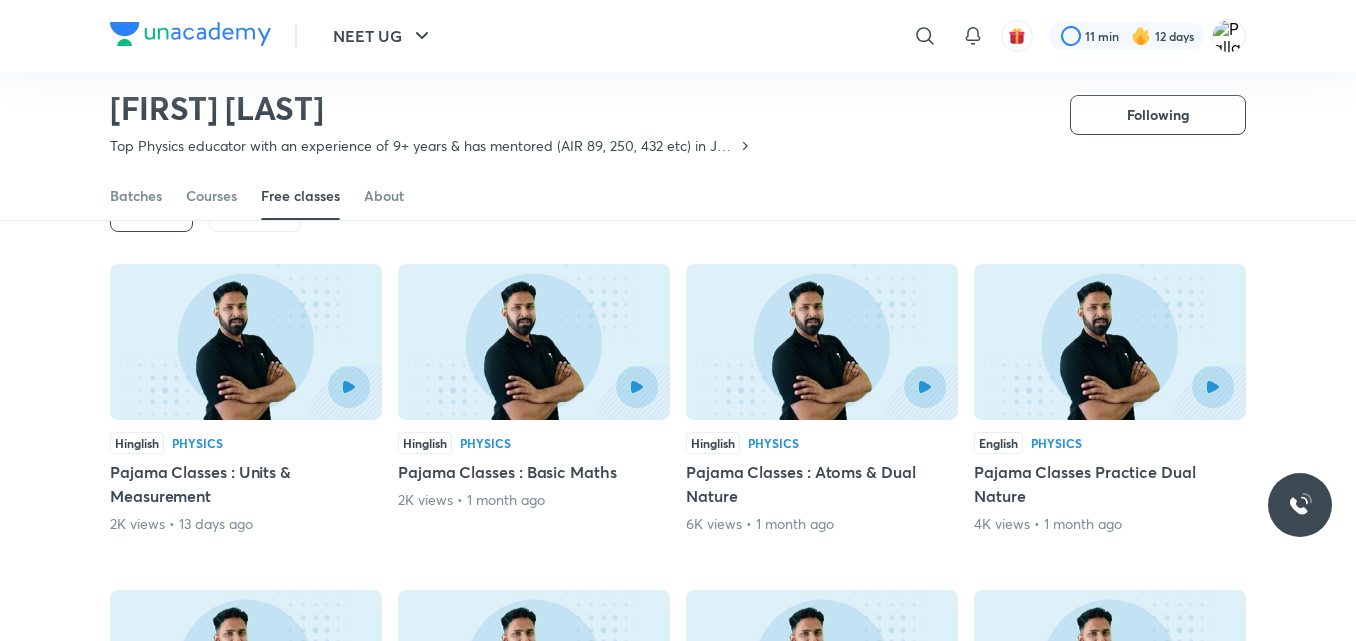 click on "Latest Popular Hinglish Physics Pajama Classes : Units & Measurement 2K views  •  13 days ago Hinglish Physics Pajama Classes : Basic Maths 2K views  •  1 month ago Hinglish Physics Pajama Classes : Atoms & Dual Nature 6K views  •  1 month ago English Physics Pajama Classes Practice Dual Nature 4K views  •  1 month ago Hinglish Physics HC Verma Dual Nature 152 views  •  1 month ago Hinglish Physics NEET 2026 tough hoga?? 797 views  •  1 month ago Hinglish Physics Pajama Classes for NEET 2026 : Rayoptics 2K views  •  2 months ago Hinglish Physics How to Manage Stress While NEET Preparation? 626 views  •  2 months ago Hinglish Physics ABC Show 1K views  •  2 months ago Hinglish Physics How to track Syllabus? 1K views  •  2 months ago English Un-rated Players Testing Sesssion 465 views  •  2 months ago English Un-rated Players Testing Sessions : Anupam Upadhayay 233 views  •  2 months ago View more" at bounding box center (678, 735) 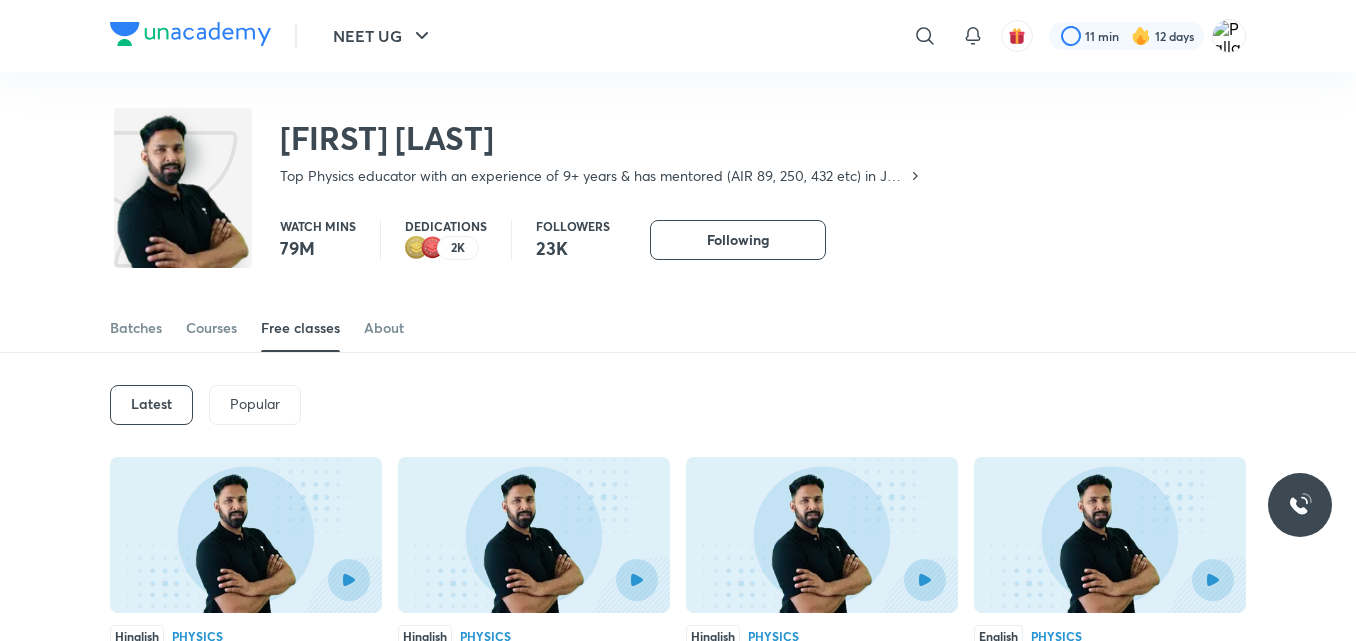scroll, scrollTop: 0, scrollLeft: 0, axis: both 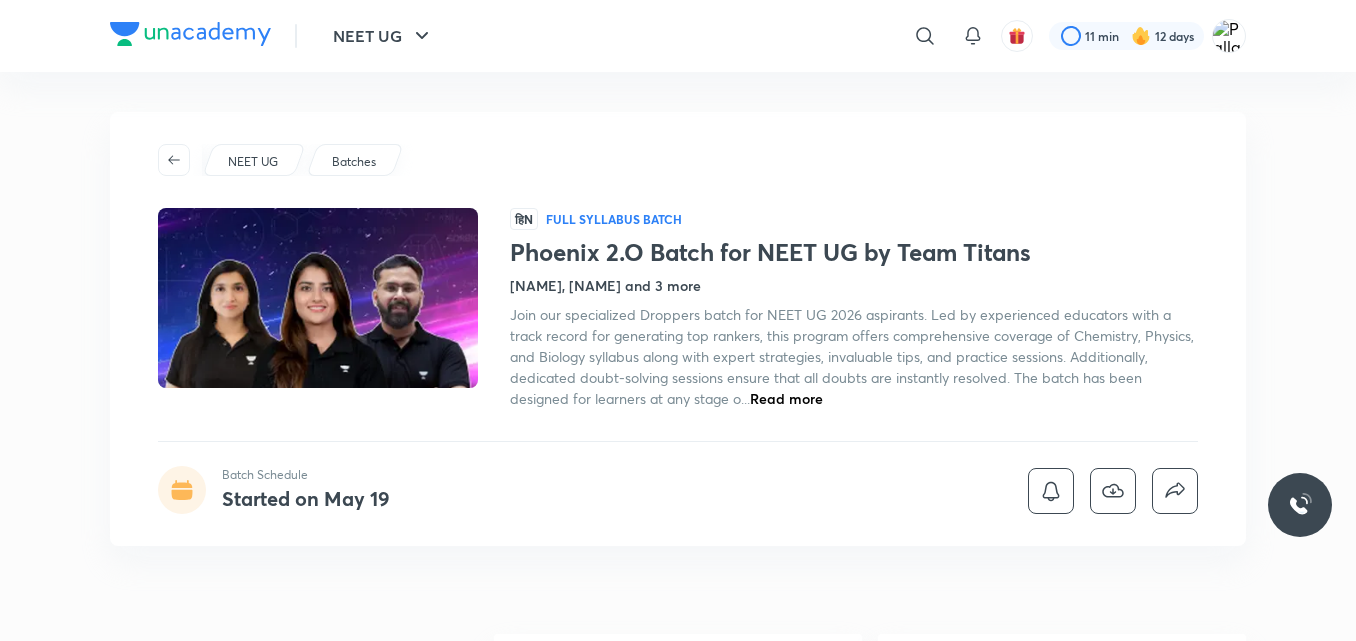 click on "Phoenix 2.O Batch for NEET UG by Team Titans  Seep Pahuja, Akansha Karnwal and 3 more Join our specialized Droppers batch for NEET UG 2026 aspirants. Led by experienced educators with a track record for generating top rankers, this program offers comprehensive coverage of Chemistry, Physics, and Biology syllabus along with expert strategies, invaluable tips, and practice sessions. Additionally, dedicated doubt-solving sessions ensure that all doubts are instantly resolved. The batch has been designed for learners at any stage o...  Read more" at bounding box center (854, 323) 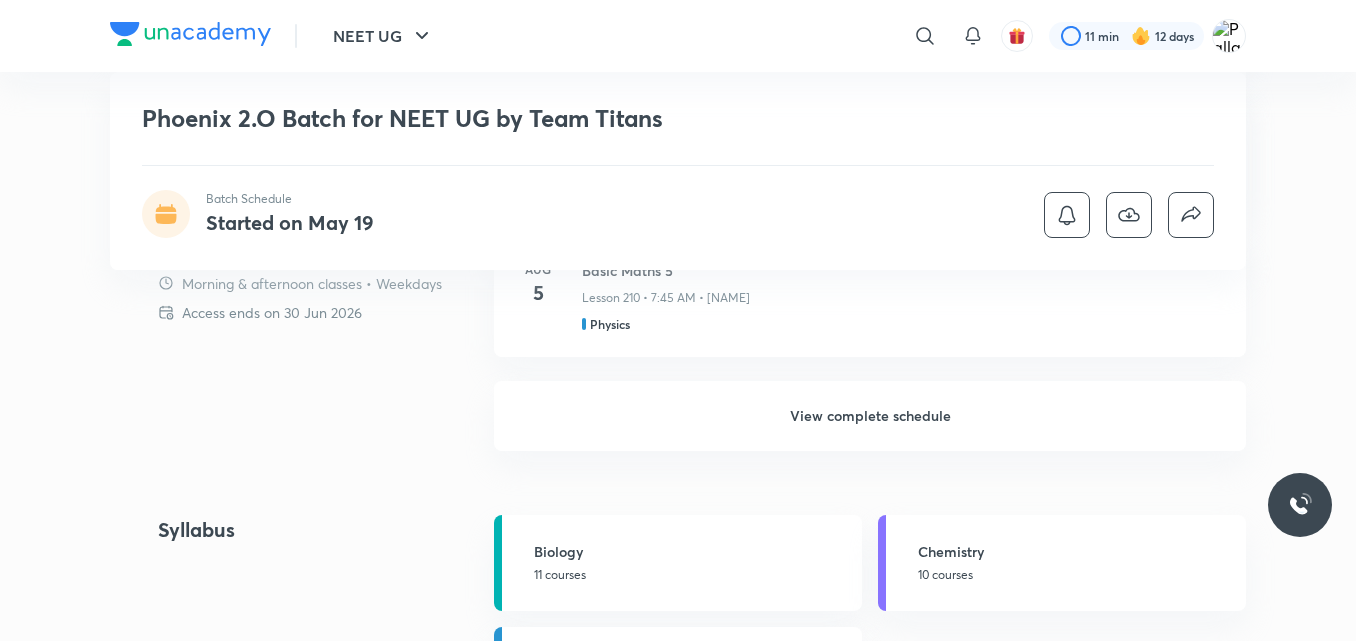 scroll, scrollTop: 1480, scrollLeft: 0, axis: vertical 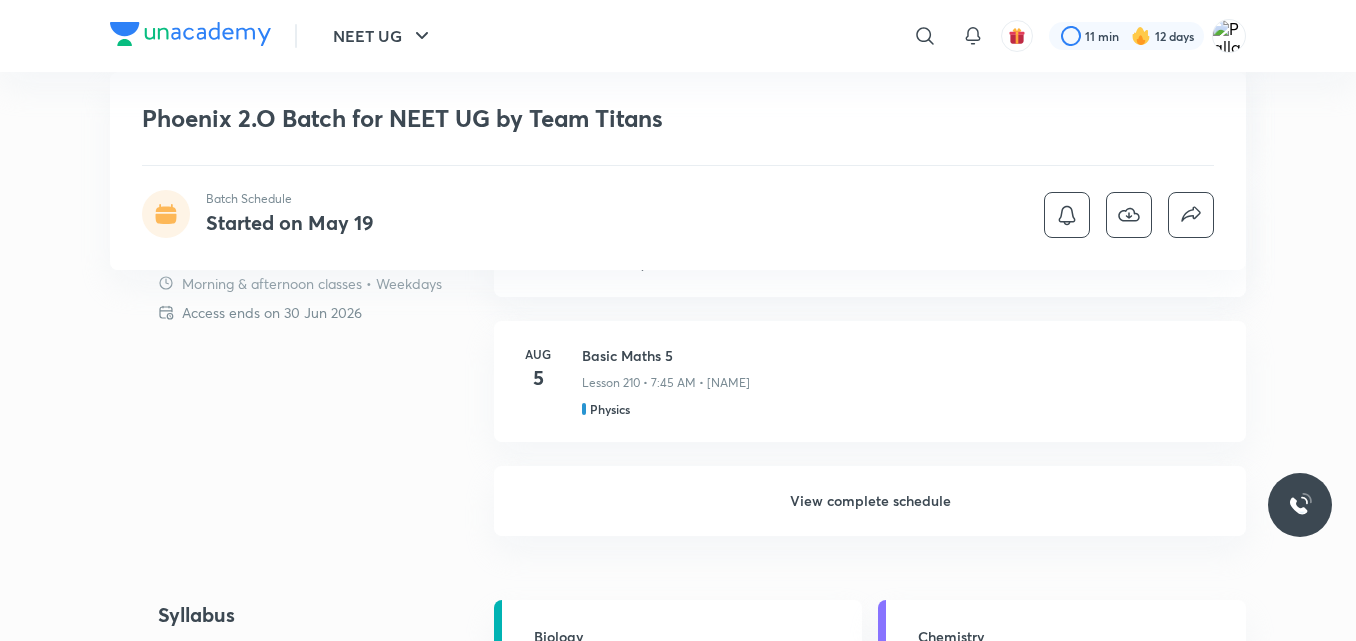 click on "View complete schedule" at bounding box center (870, 501) 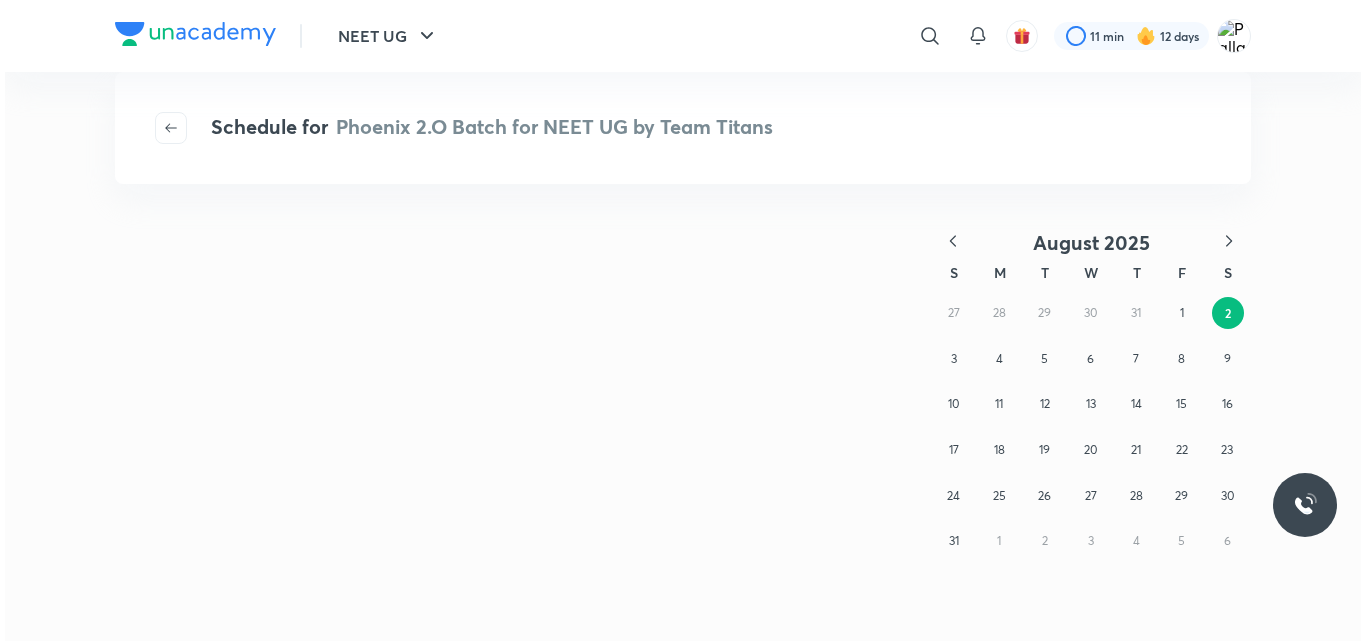 scroll, scrollTop: 0, scrollLeft: 0, axis: both 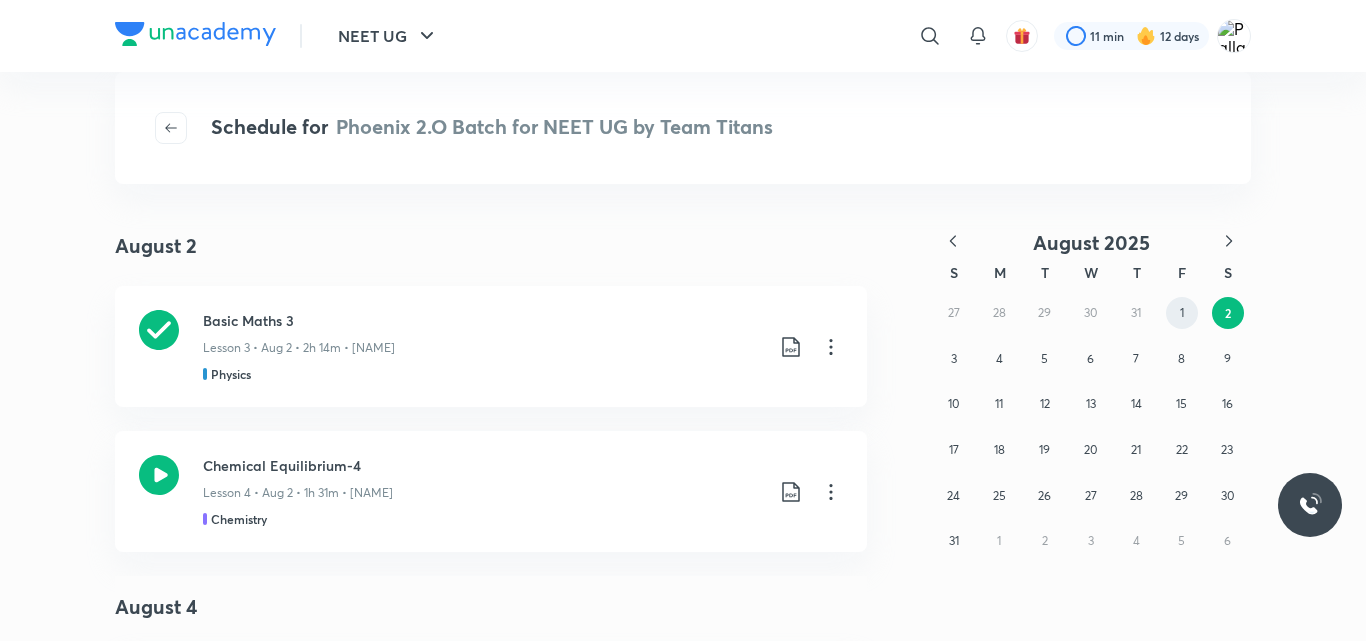 click on "1" at bounding box center (1182, 312) 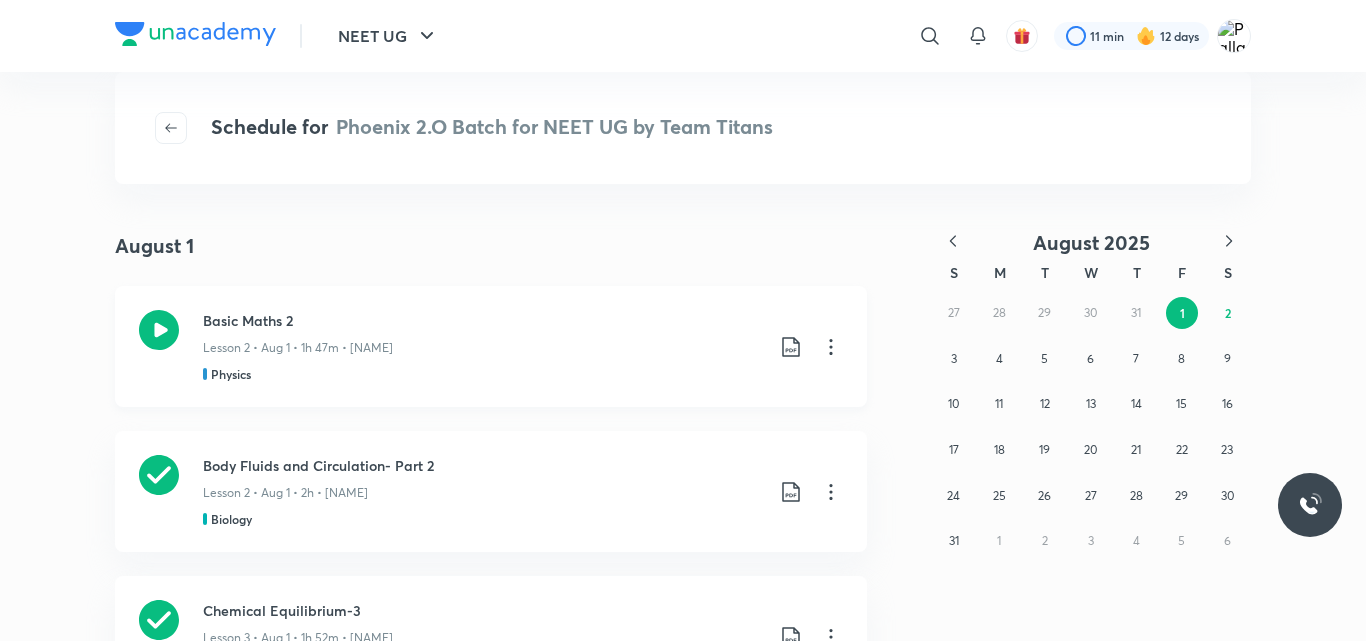 click 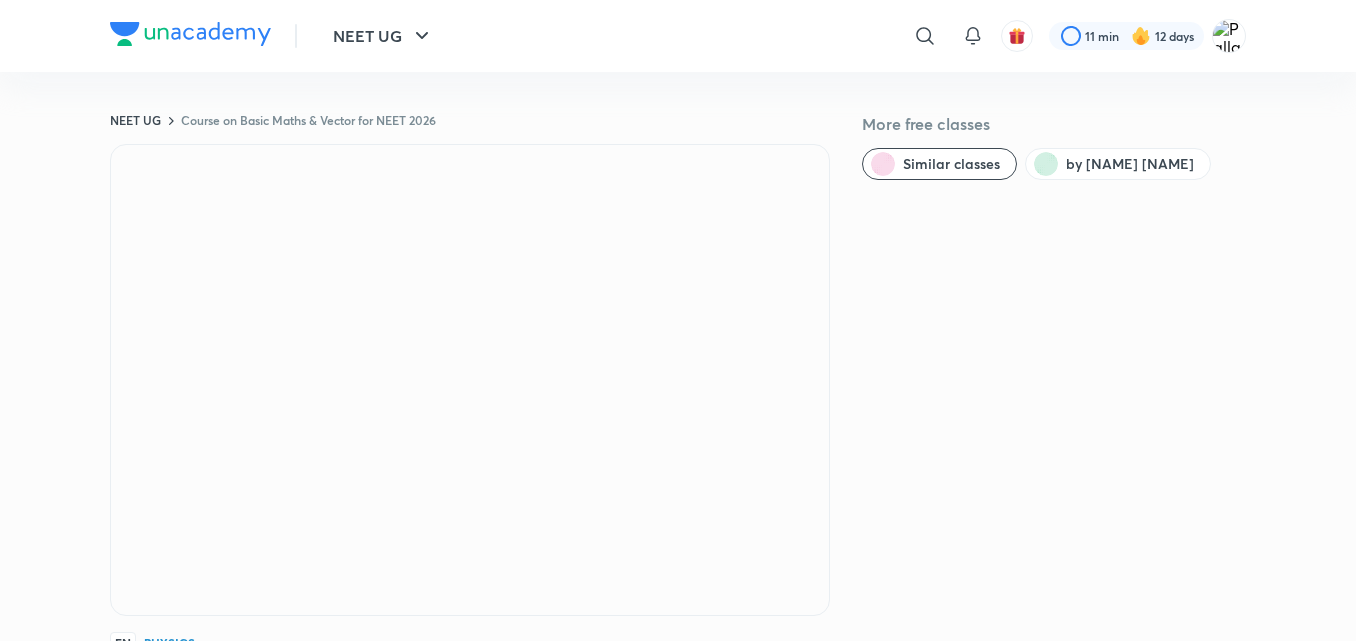 scroll, scrollTop: 0, scrollLeft: 0, axis: both 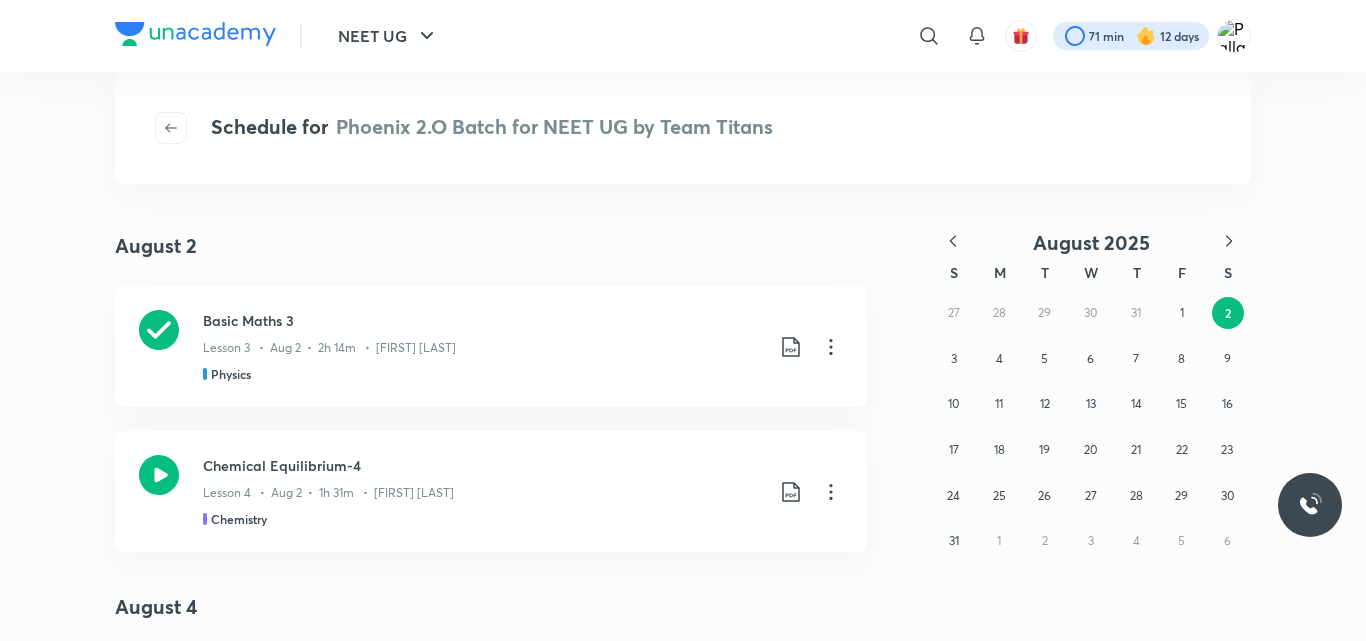 click at bounding box center [1131, 36] 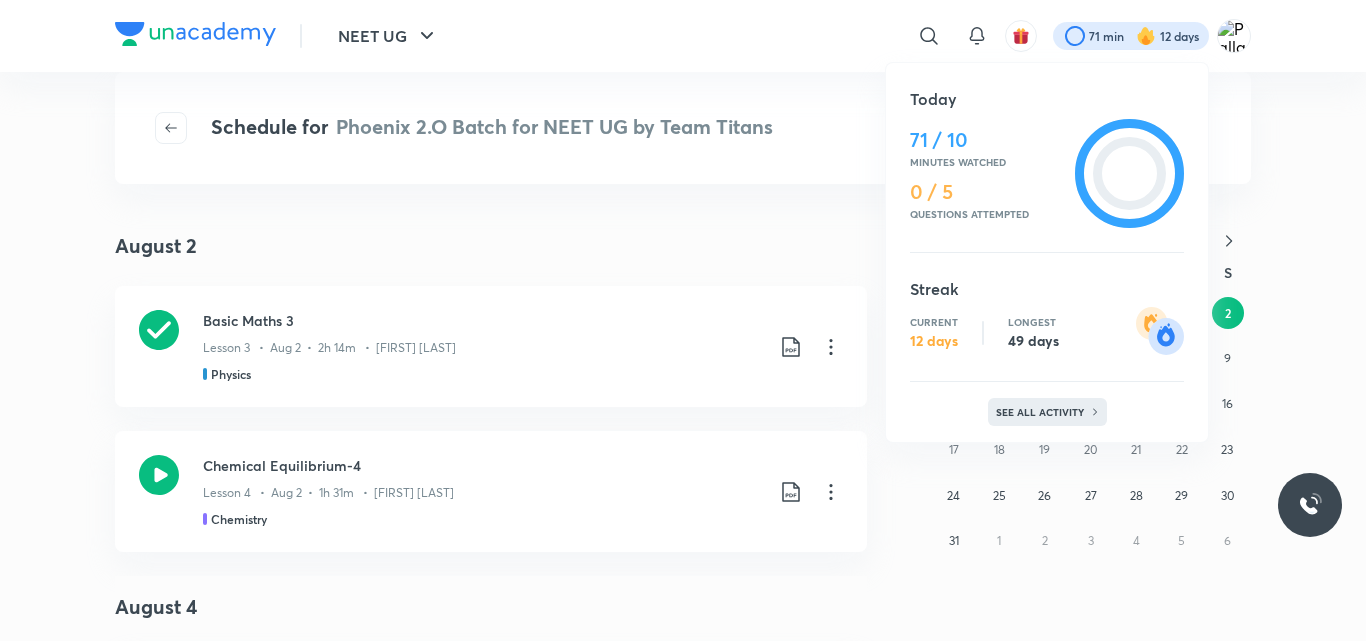 click on "See all activity" at bounding box center (1042, 412) 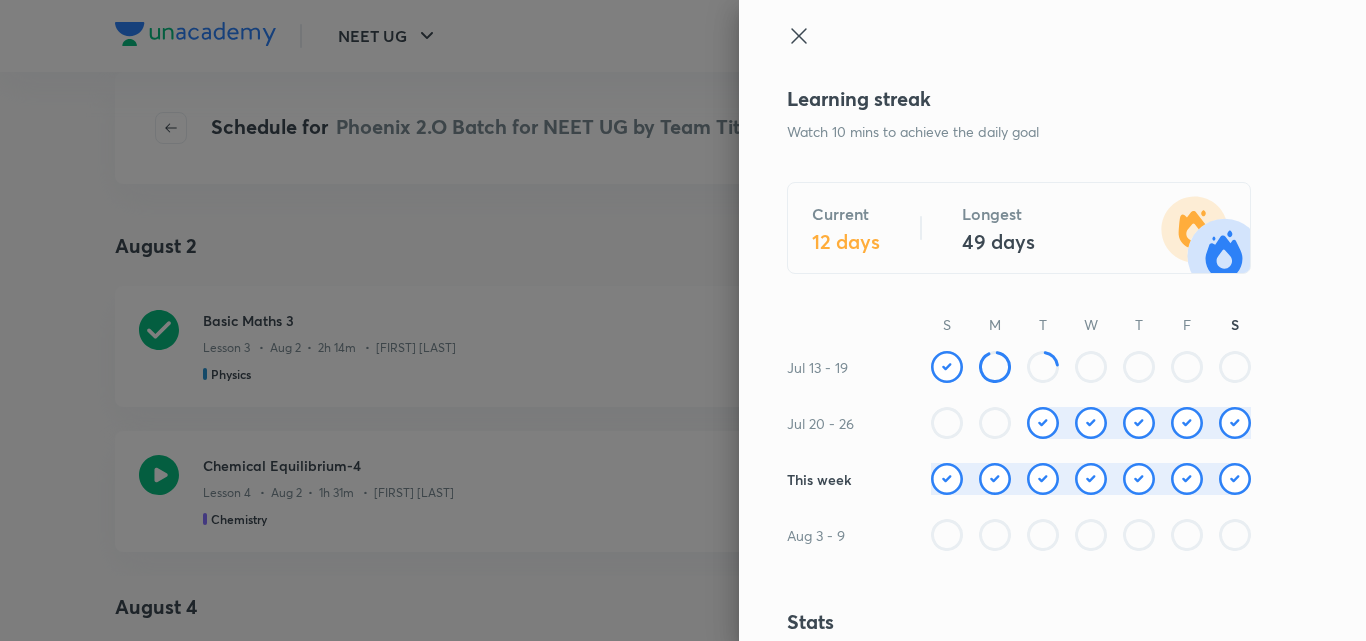click on "Learning streak Watch 10 mins to achieve the daily goal Current 12 days Longest 49 days S M T W T F S Jul 13 - 19 Jul 20 - 26 This week Aug 3 - 9 Stats Total watch minutes 12,401 mins Lessons completed 130 Tests completed 12 Polls answered Questions attempted 262 Leaderboard NEET UG Today [FIRST] [LAST] 1.1K mins  •  13 days streak [FIRST] [LAST] 980 mins  •  27 days streak [FIRST] [LAST] 960 mins  •  38 days streak #8412 You + See full leaderboard Knowledge hats Teachers' Day hat Unlocked on [DATE] Dedicate Brown Hat Unlocked on [DATE] Dedicate Purple Hat Unlocked on [DATE] DEDICATED TO [FIRST] [LAST] Thank you sir 👌💖😎 Dedicated on [DATE] Blue Hat Unlocked on [DATE] DEDICATED TO [FIRST] [LAST] Aap bahout accha padha rahe ho or mai bhi aapke sath sath hard work kar rahi hu   Dedicated on [DATE] Green Hat Unlocked on [DATE] DEDICATED TO [FIRST] [LAST] Thx cheeku bhaiya 😂😎 Dedicated on [DATE] Orange Hat Unlocked on [DATE] DEDICATED TO" at bounding box center (1052, 320) 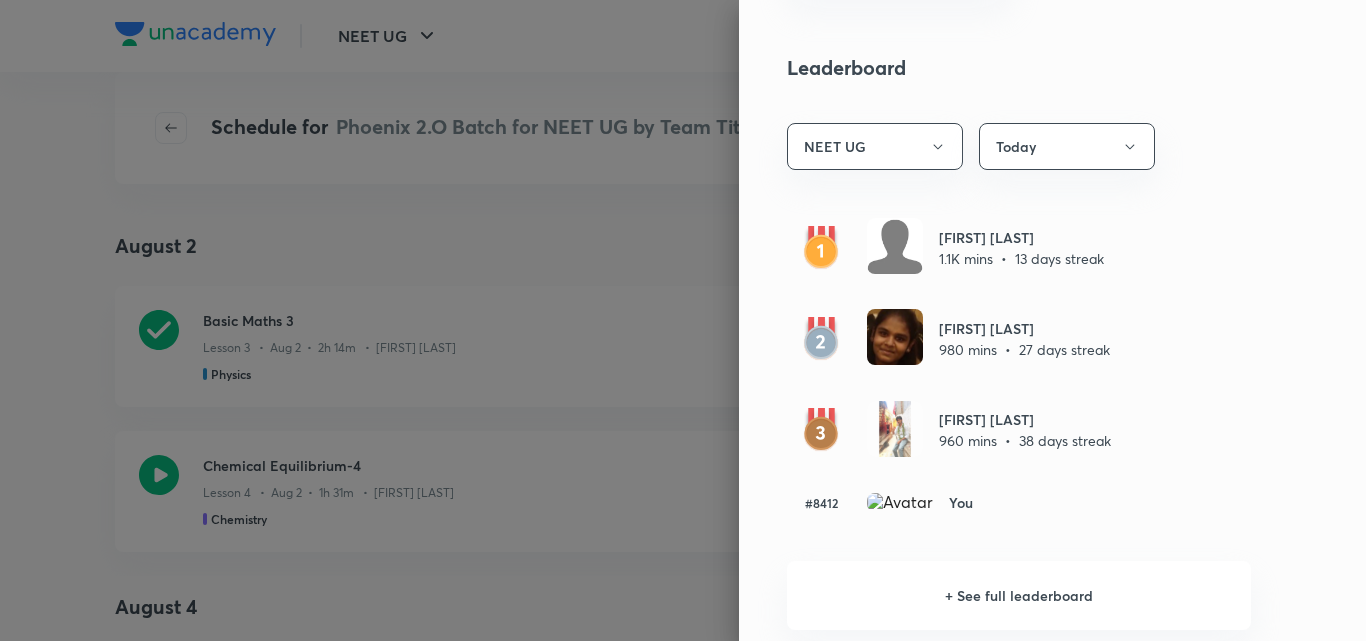 scroll, scrollTop: 1160, scrollLeft: 0, axis: vertical 